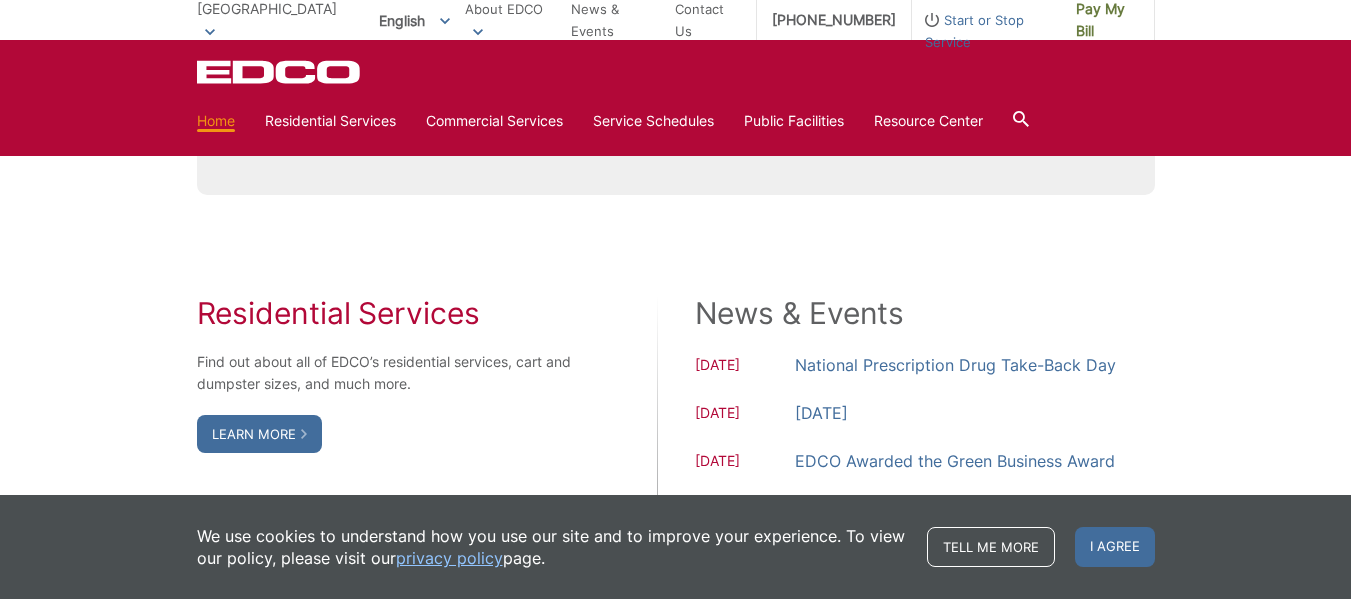 scroll, scrollTop: 1040, scrollLeft: 0, axis: vertical 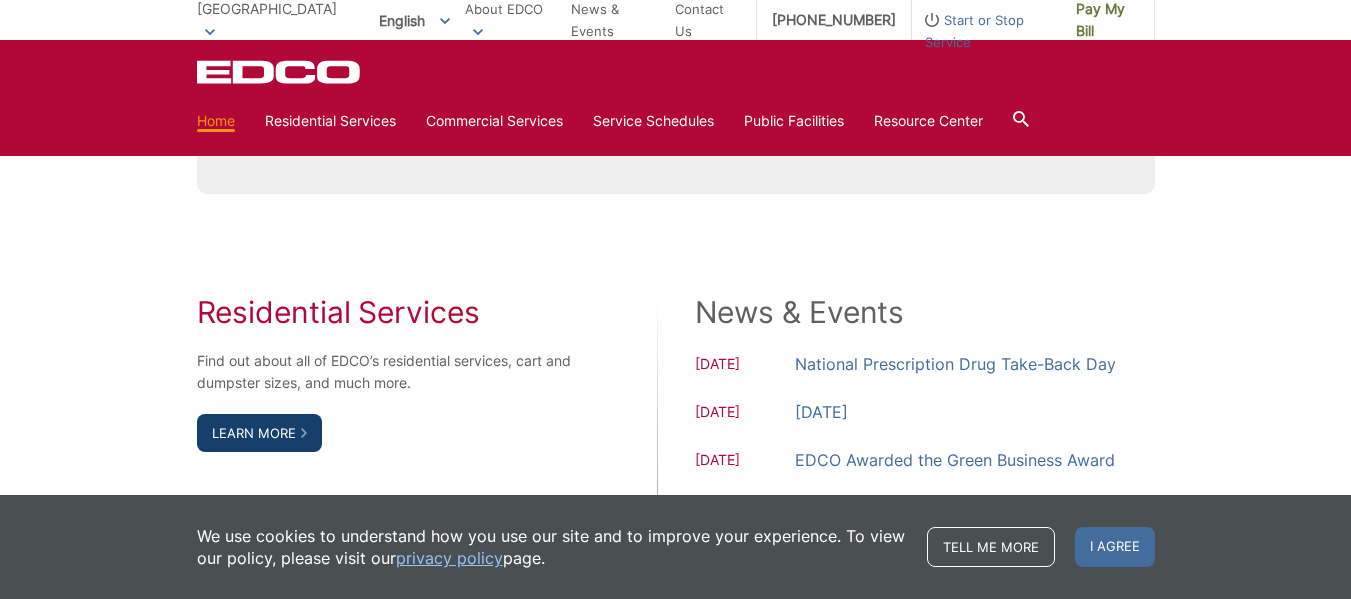 click on "Learn More" at bounding box center [259, 433] 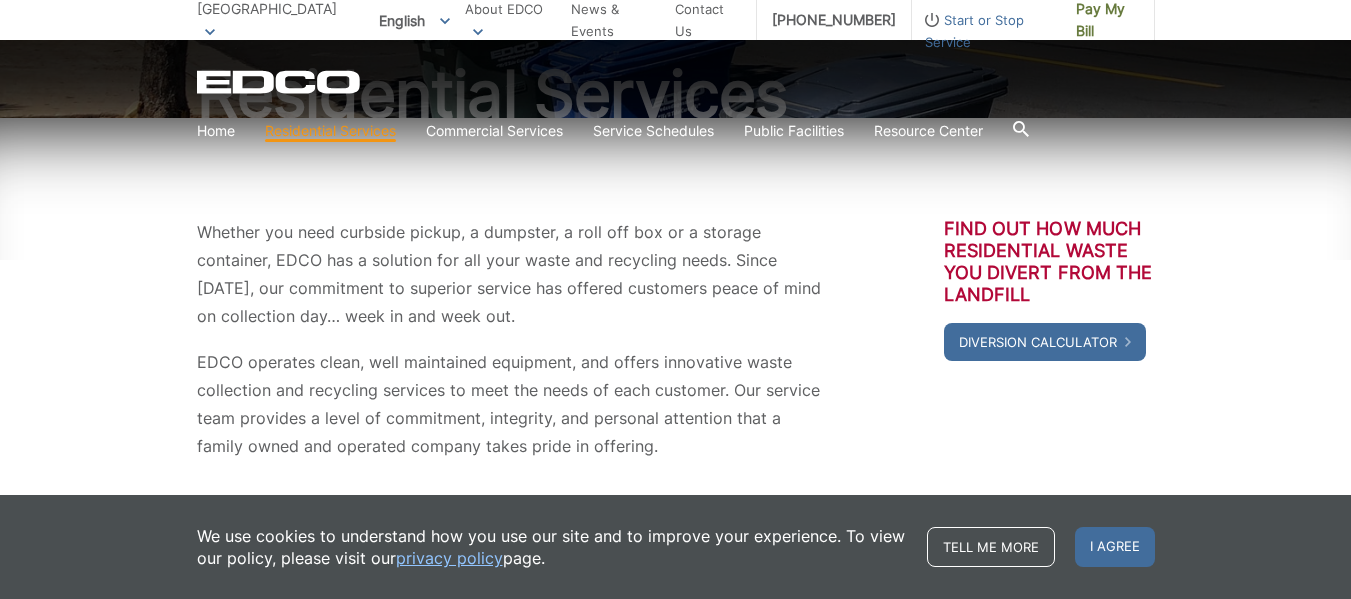 scroll, scrollTop: 320, scrollLeft: 0, axis: vertical 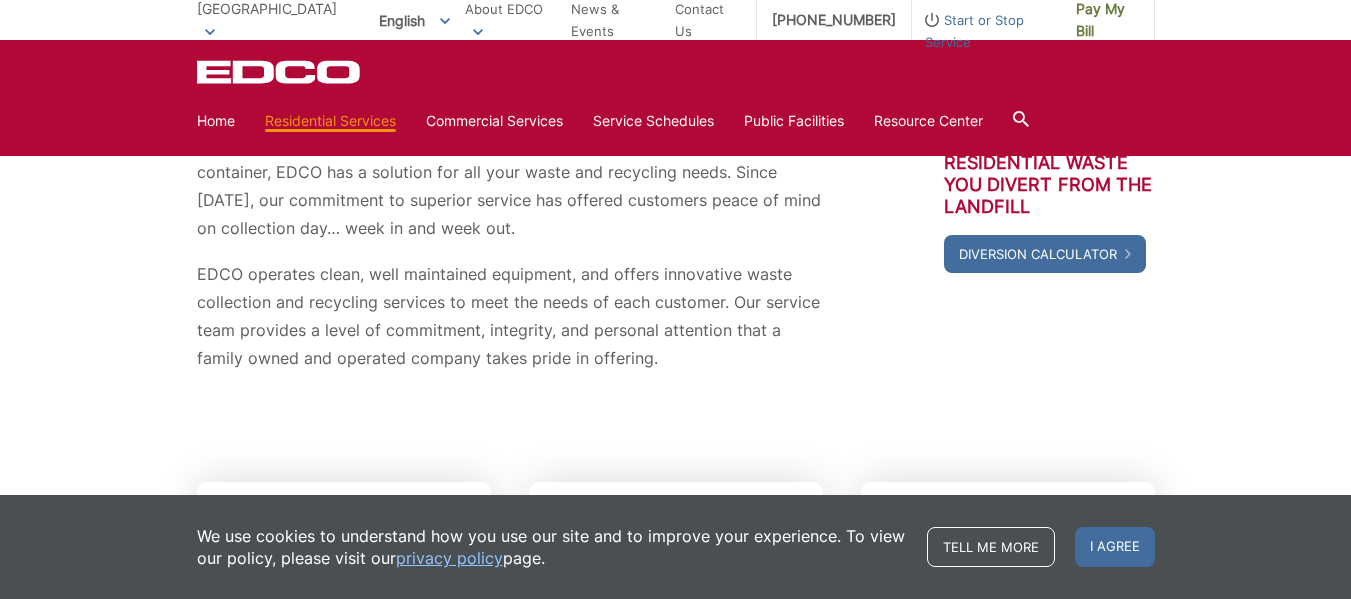 click on "I agree" at bounding box center (1115, 547) 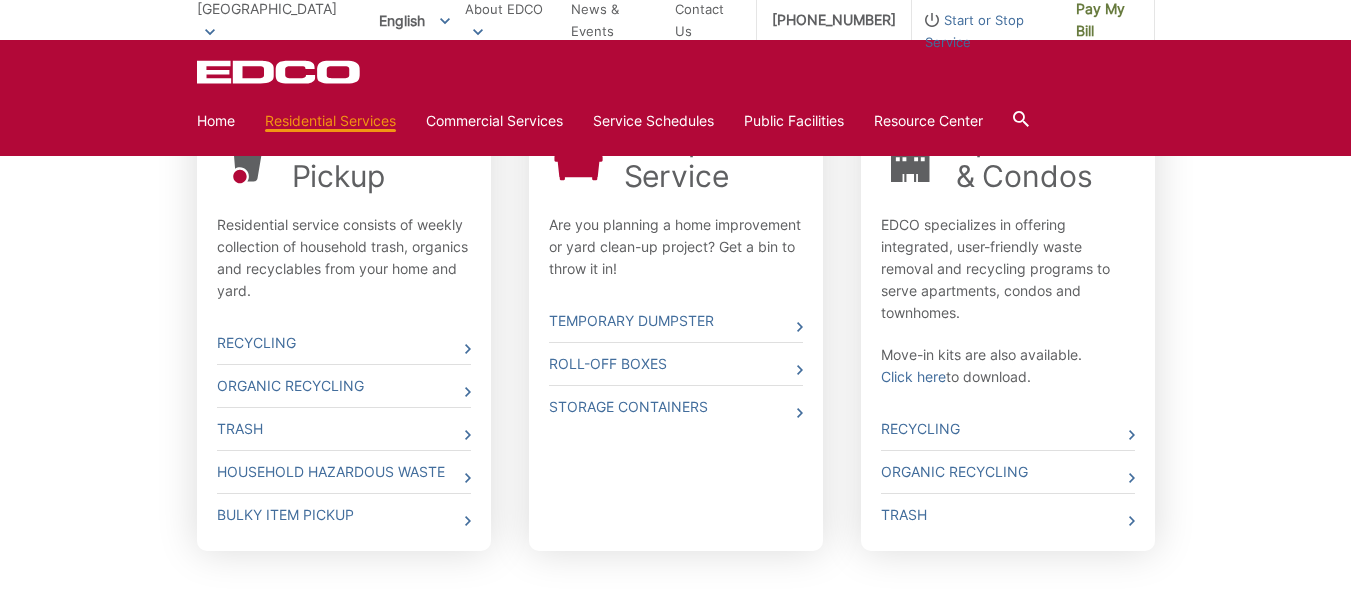 scroll, scrollTop: 720, scrollLeft: 0, axis: vertical 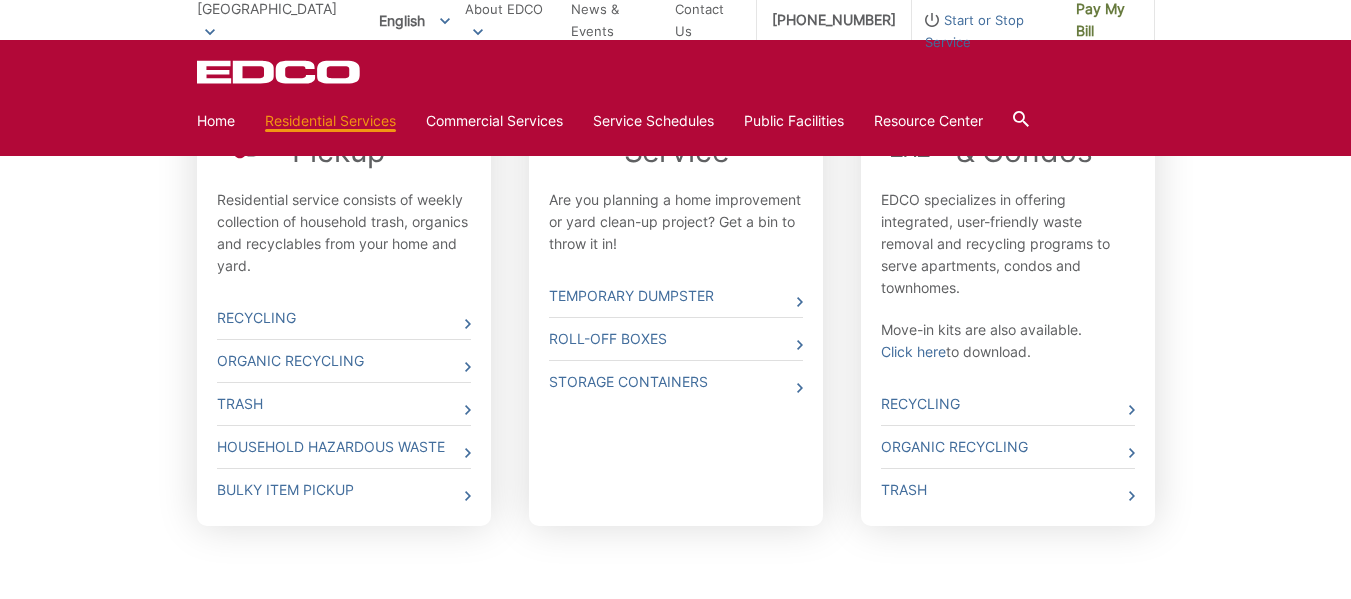 click 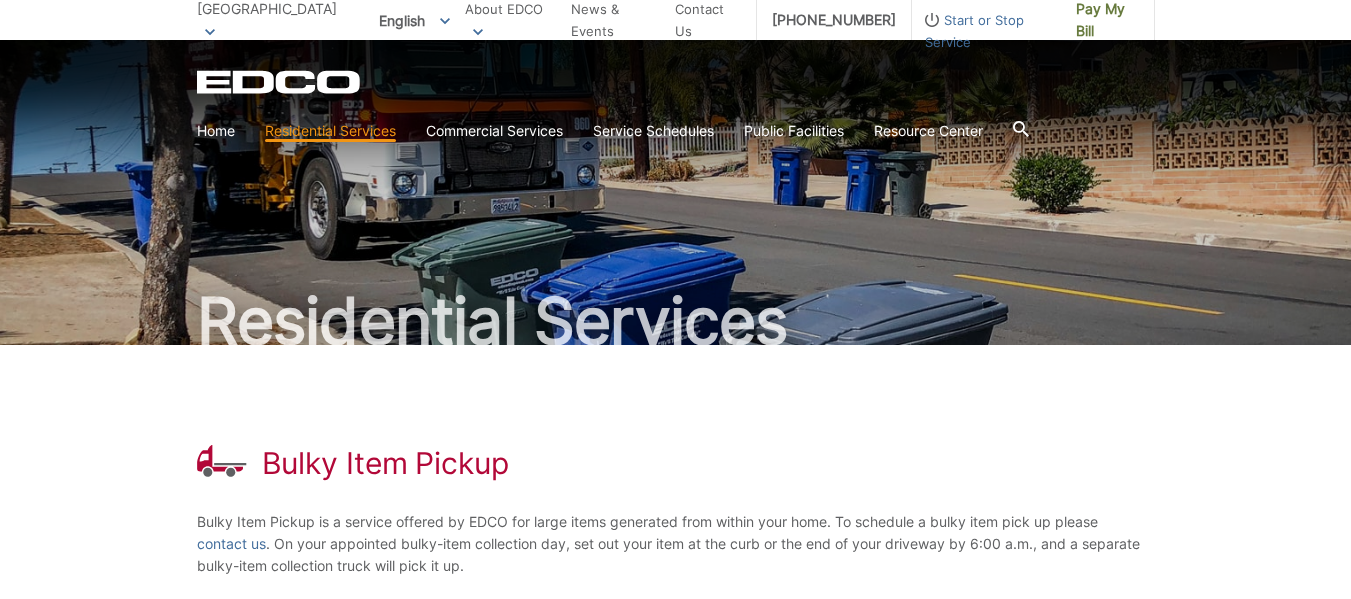 scroll, scrollTop: 0, scrollLeft: 0, axis: both 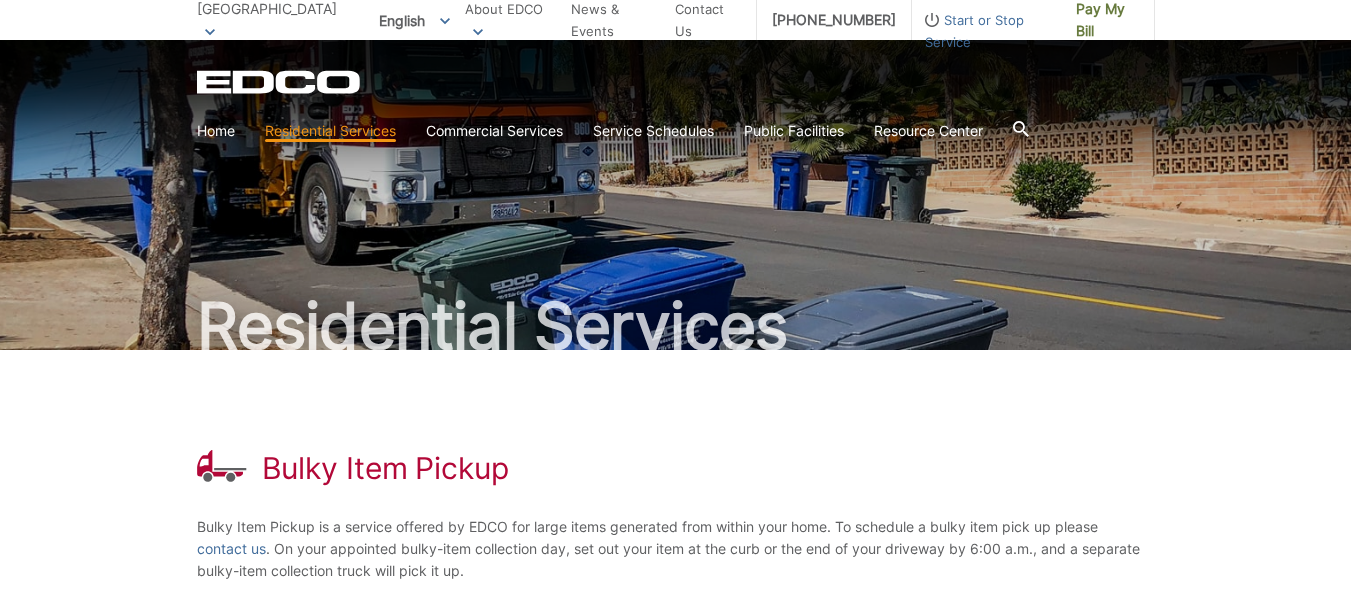 click on "Home" at bounding box center [216, 131] 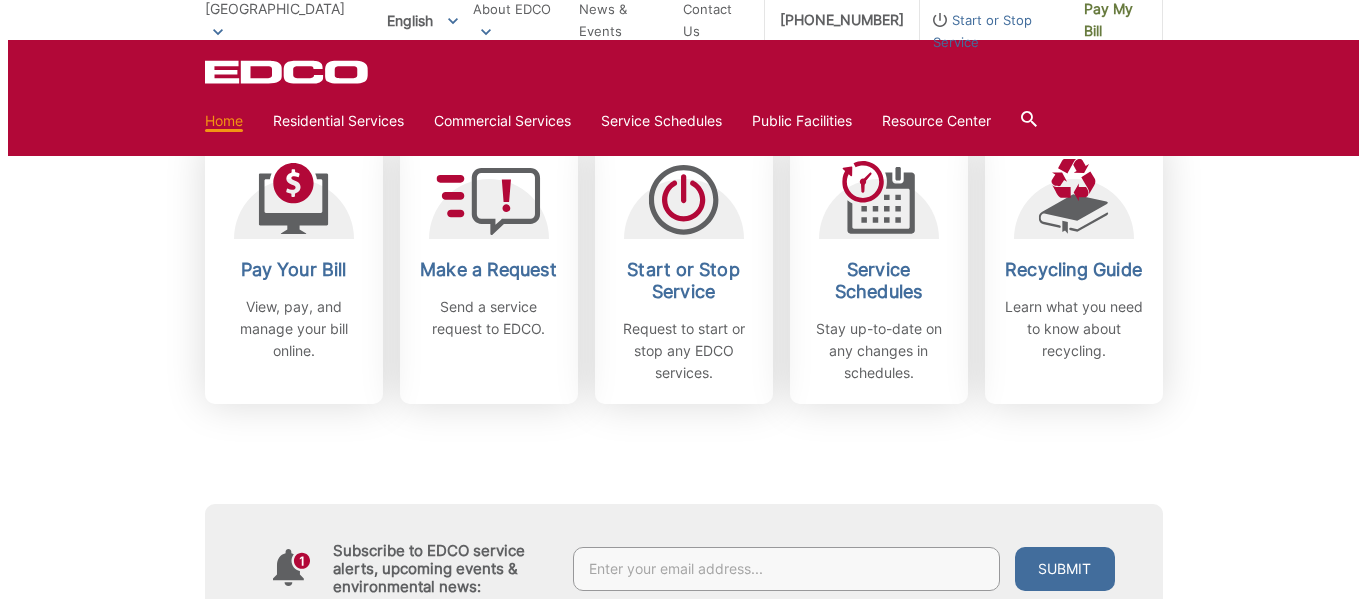scroll, scrollTop: 600, scrollLeft: 0, axis: vertical 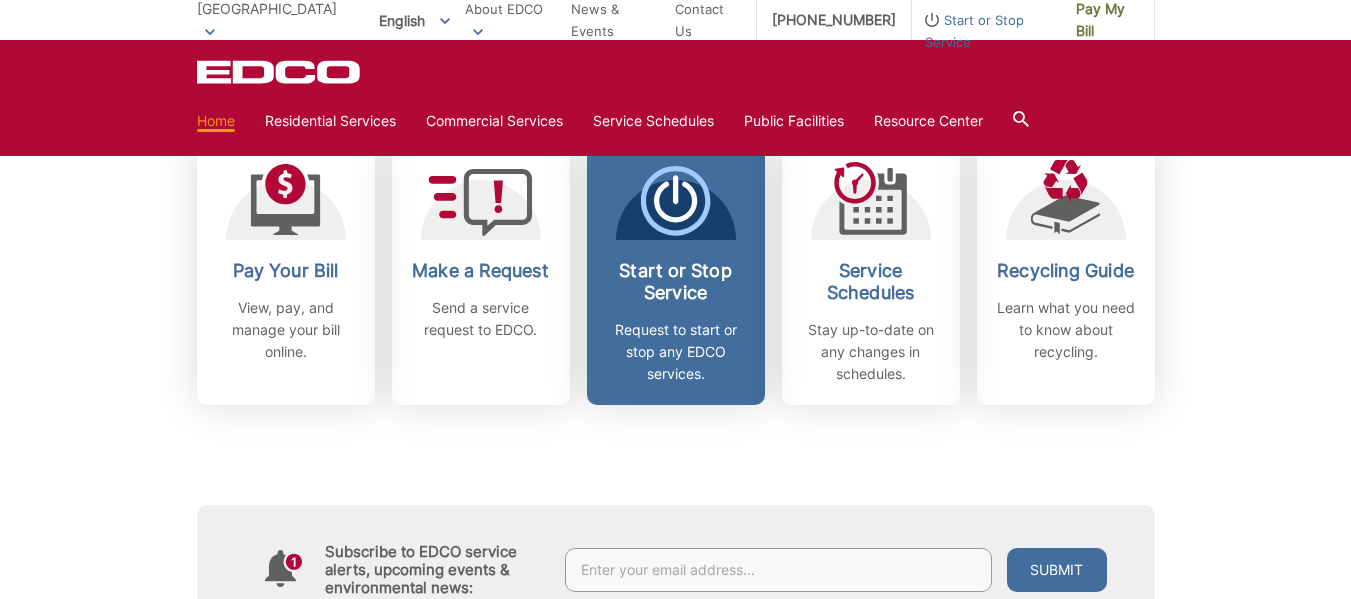click on "Start or Stop Service
Request to start or stop any EDCO services." at bounding box center [676, 322] 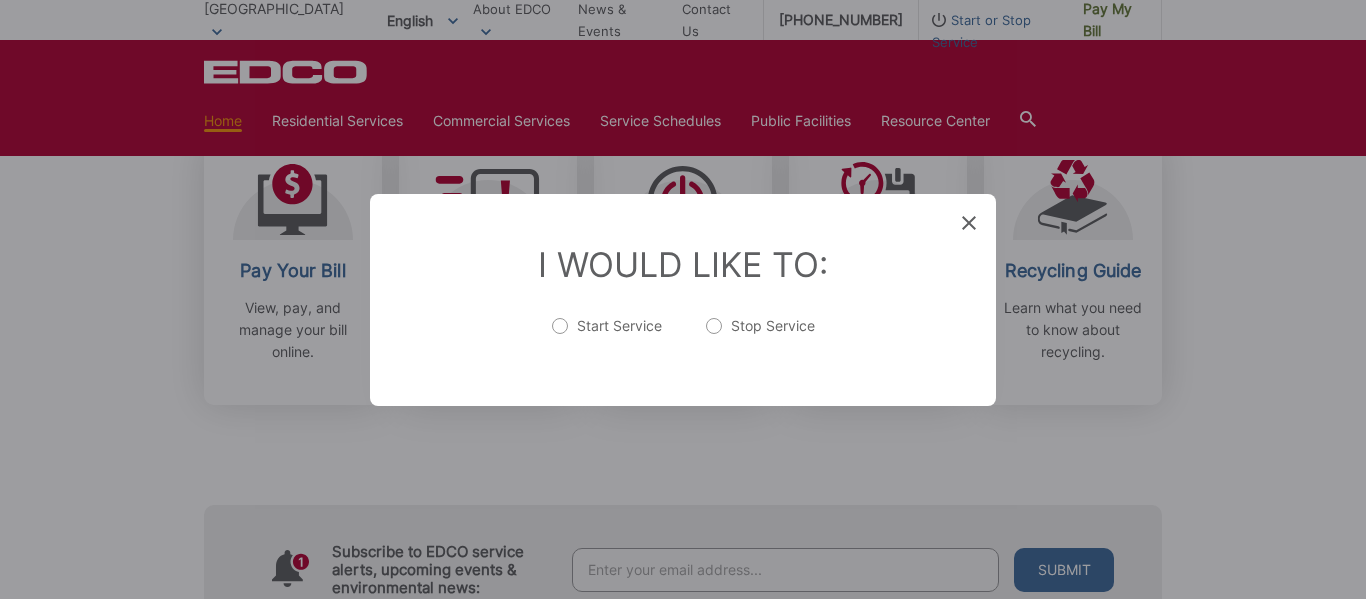 click on "Start Service" at bounding box center (607, 336) 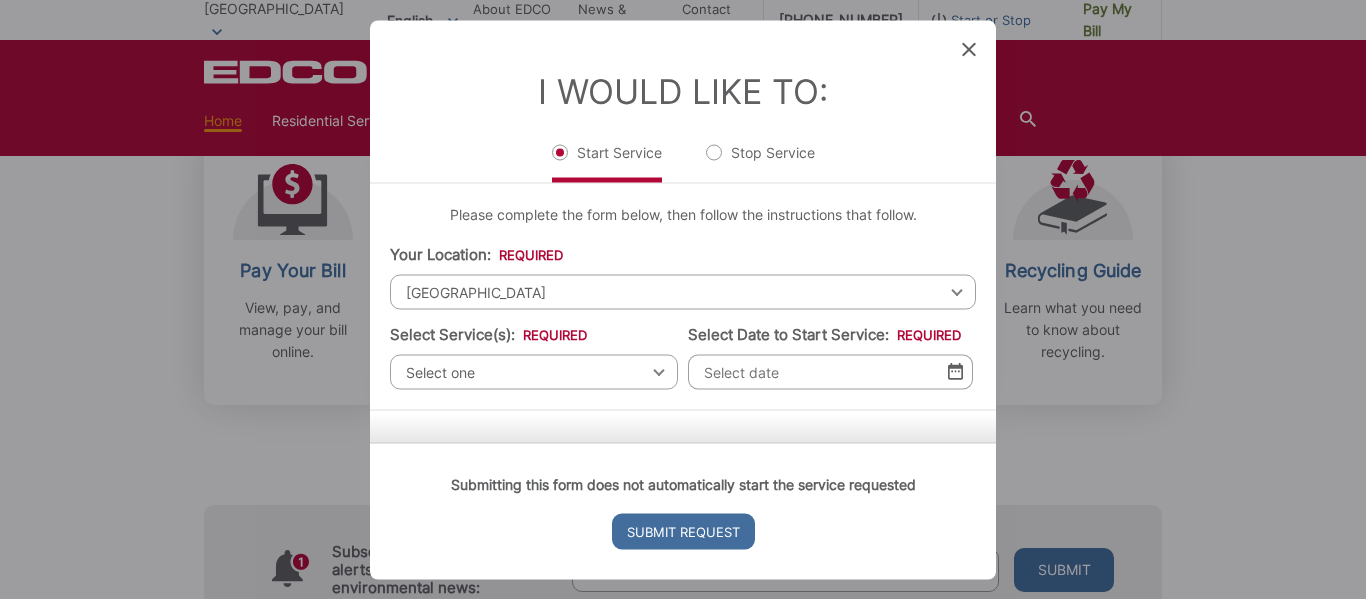 click on "[GEOGRAPHIC_DATA]" at bounding box center (683, 291) 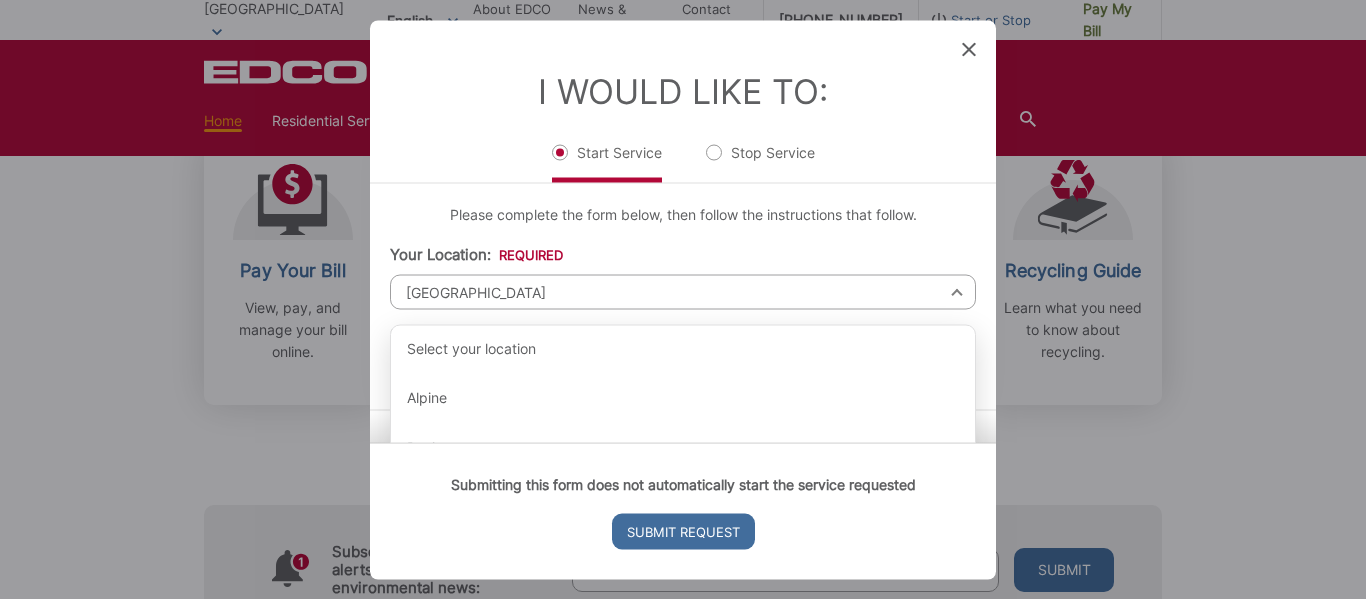 click on "[GEOGRAPHIC_DATA]" at bounding box center [683, 291] 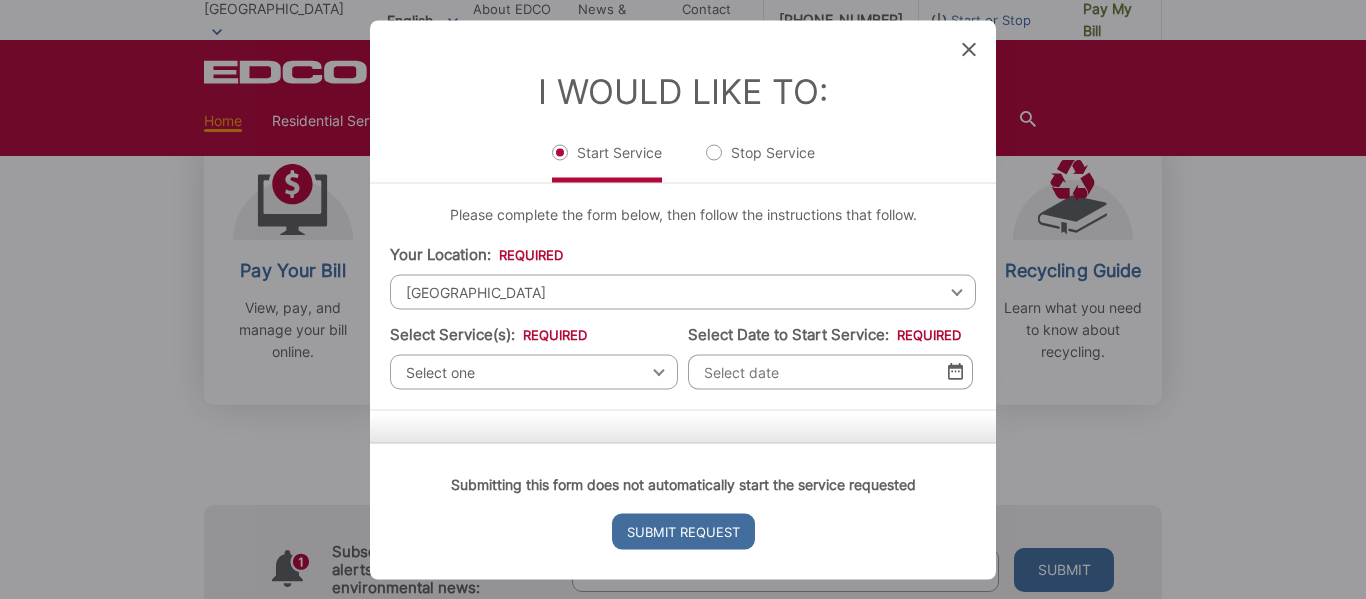 click on "[GEOGRAPHIC_DATA]" at bounding box center (683, 291) 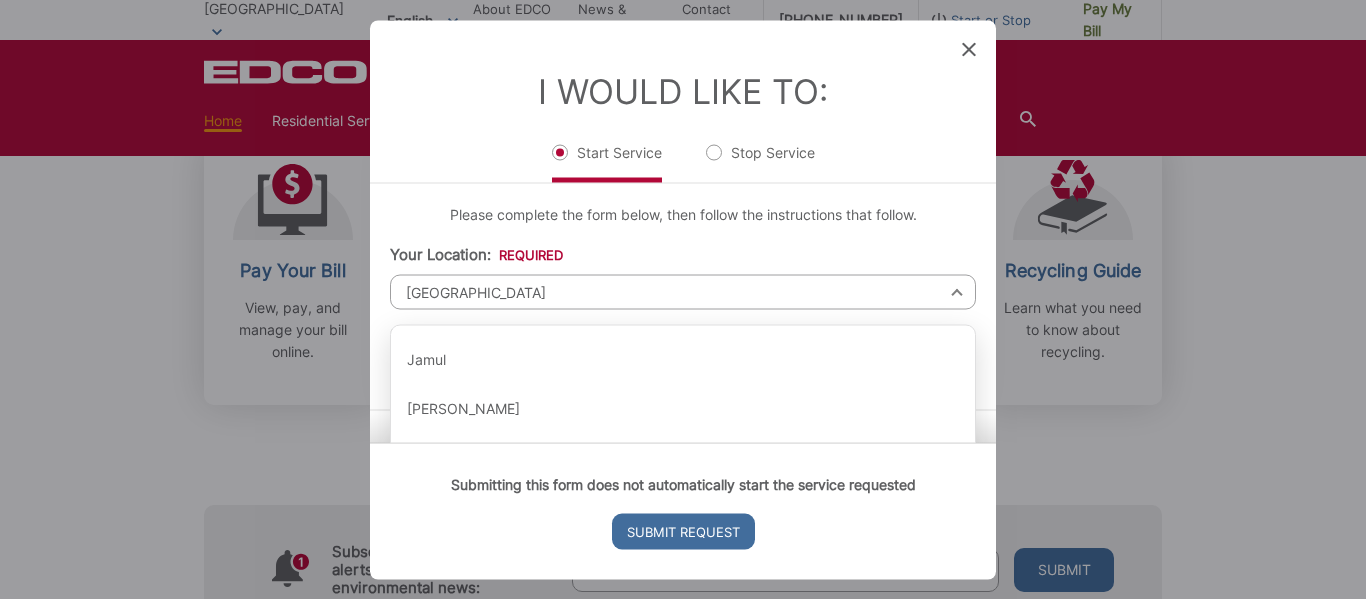 scroll, scrollTop: 1134, scrollLeft: 0, axis: vertical 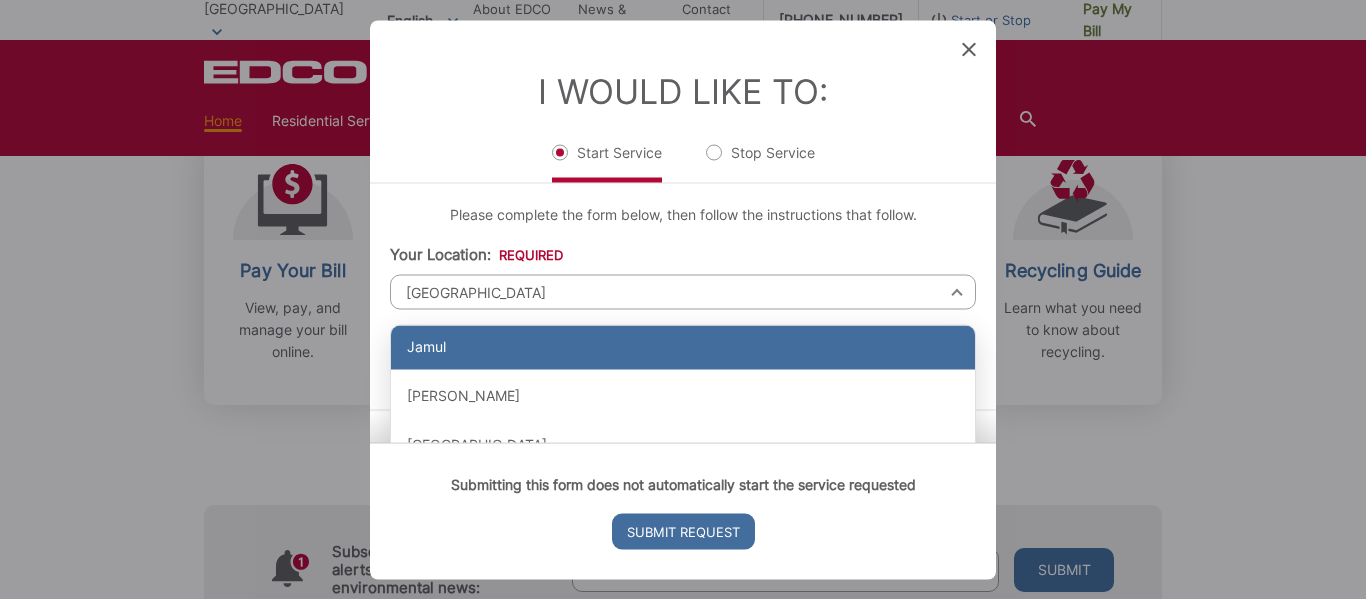 click on "Jamul" at bounding box center (683, 346) 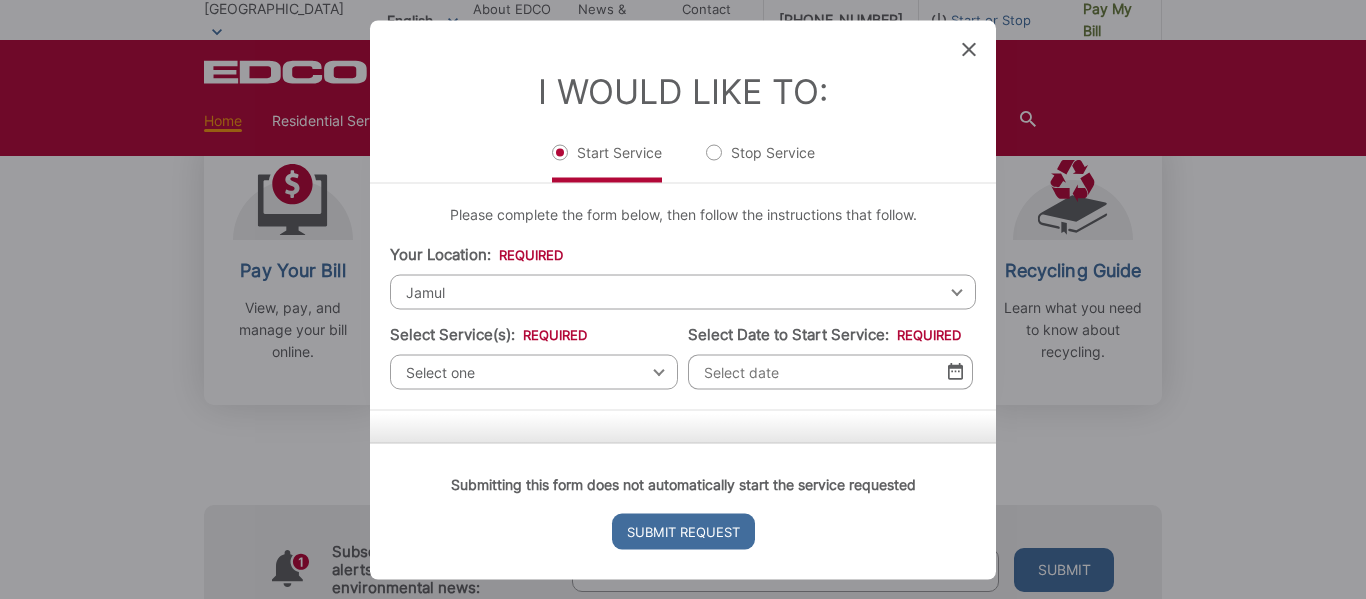 click on "Select one Select one Residential Curbside Pickup Commercial/Business Services Apartments & Condos Temporary Dumpster Service Construction & Demolition" at bounding box center [534, 371] 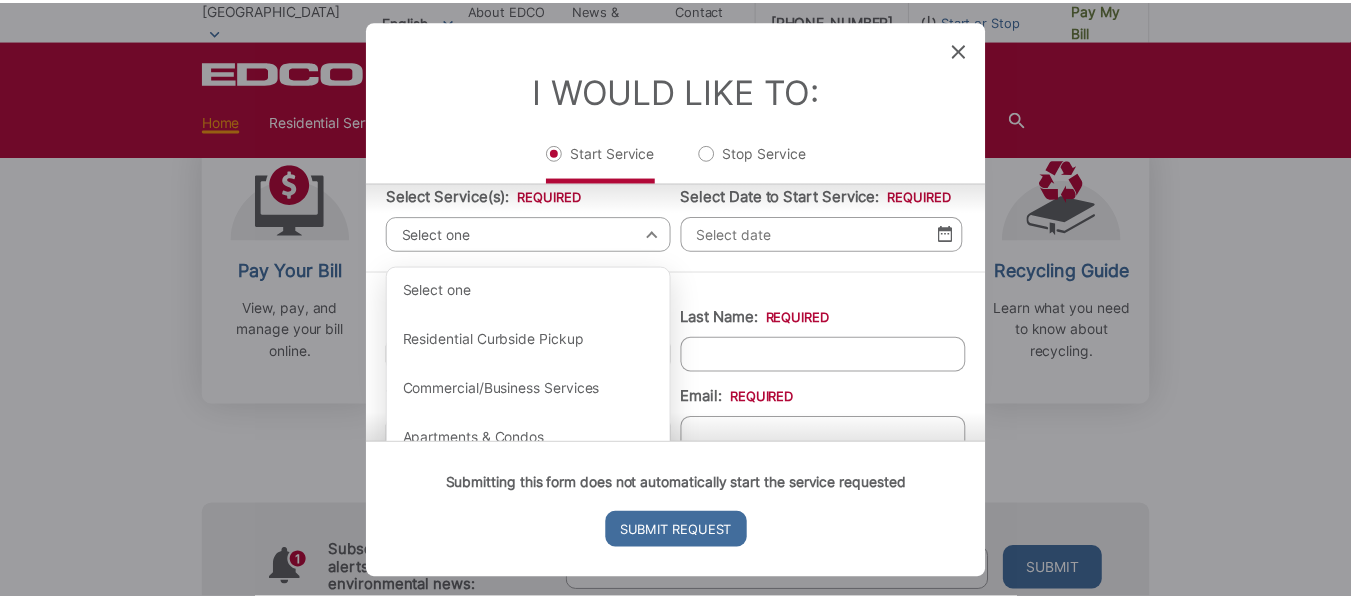 scroll, scrollTop: 145, scrollLeft: 0, axis: vertical 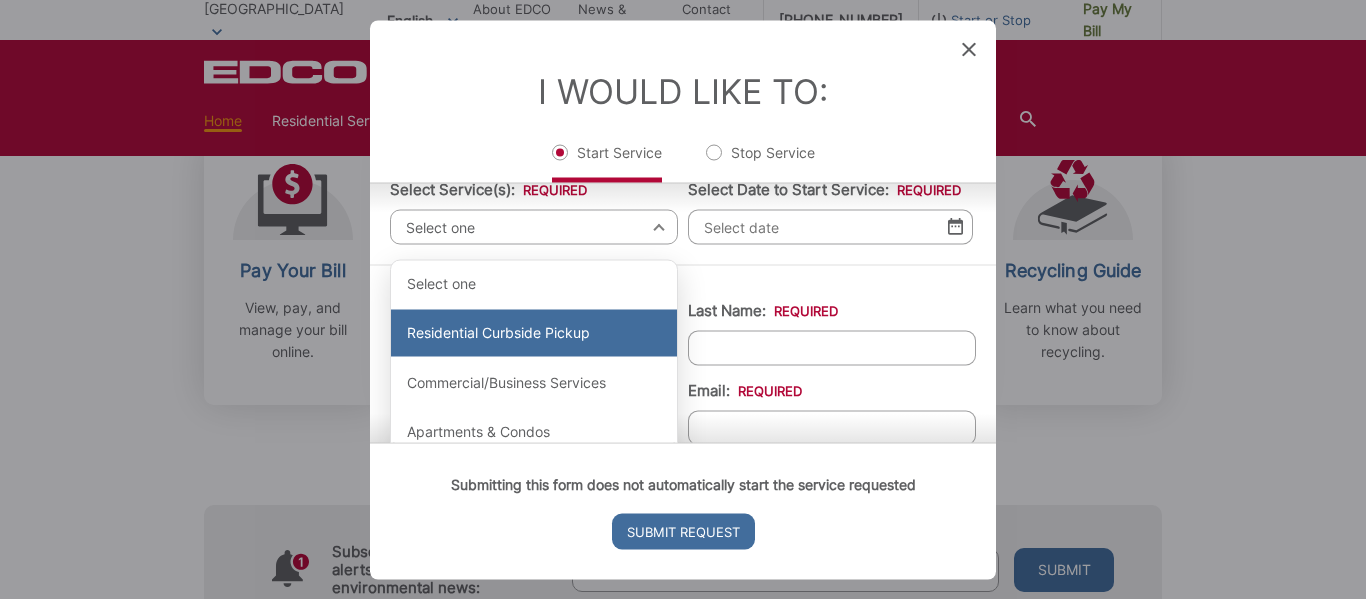 click on "Residential Curbside Pickup" at bounding box center (534, 333) 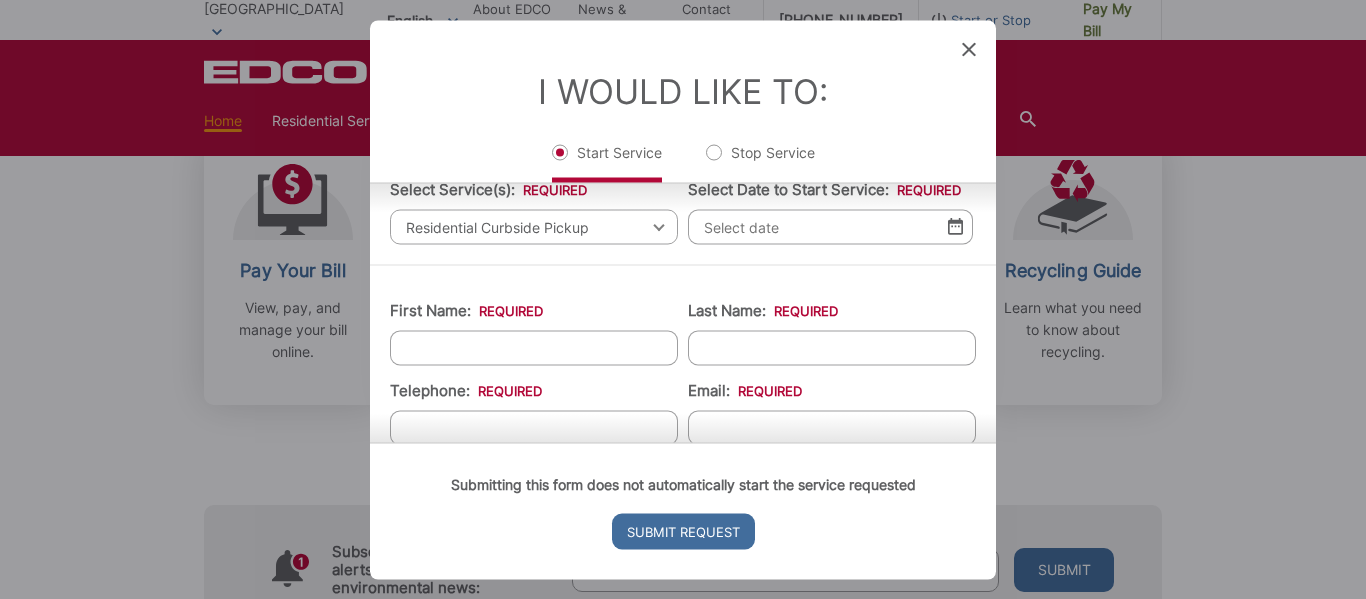 click on "Select Date to Start Service: *" at bounding box center (830, 226) 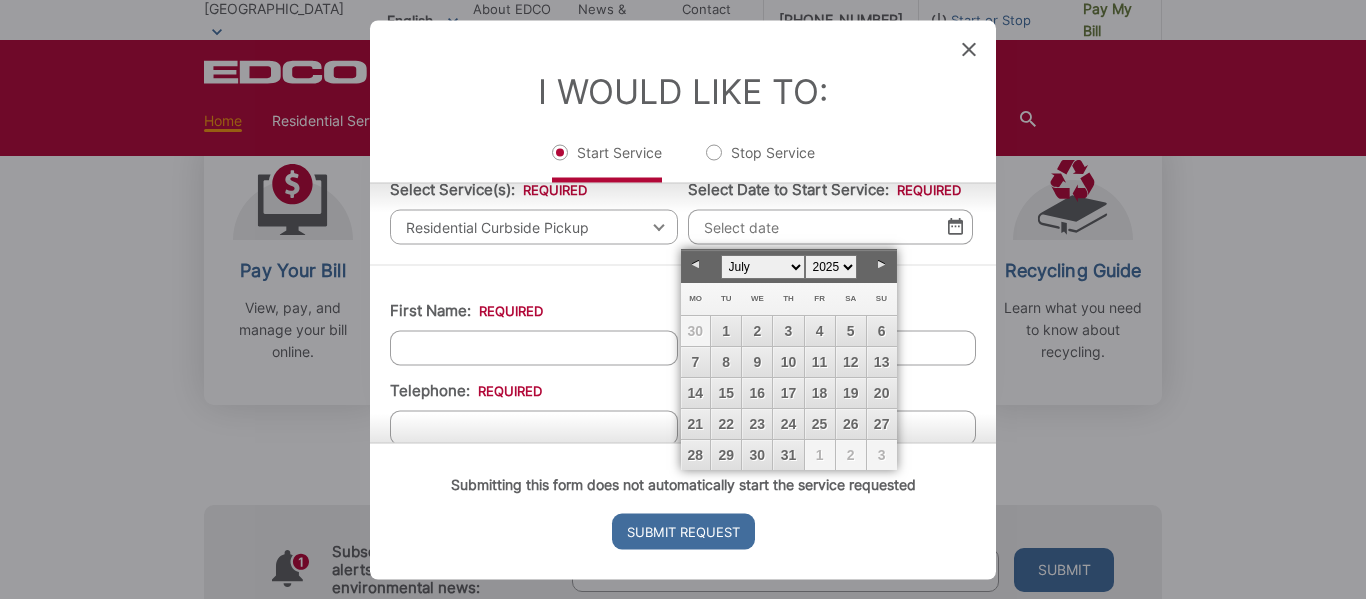 click 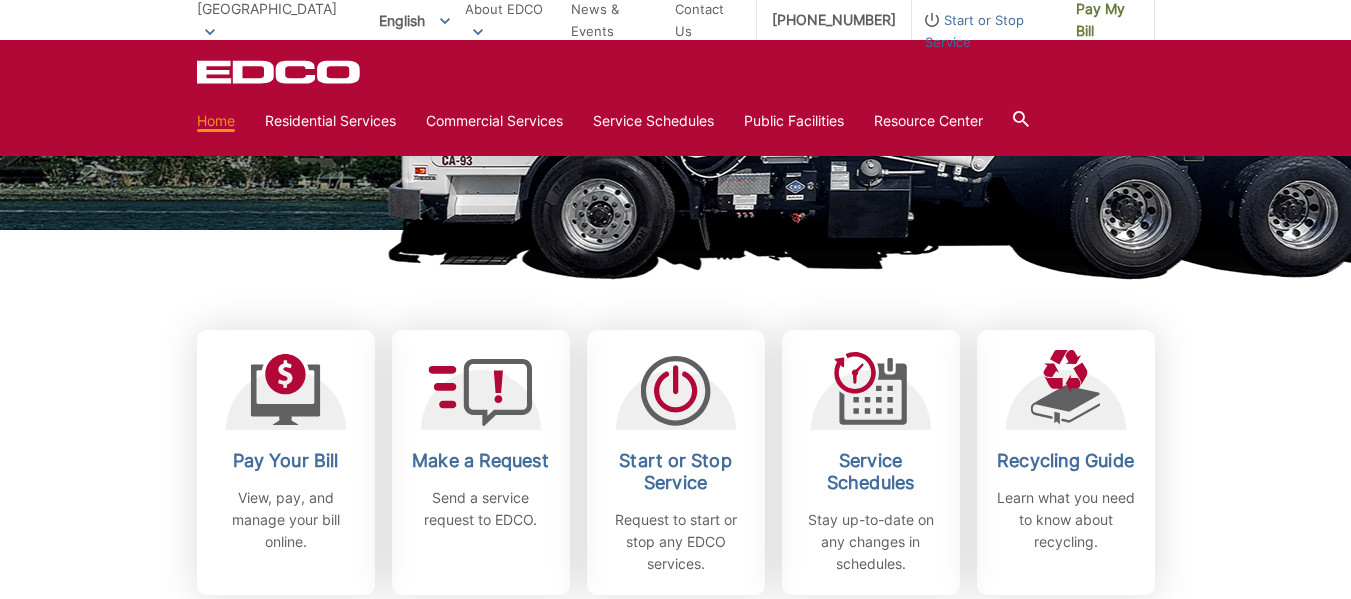 scroll, scrollTop: 350, scrollLeft: 0, axis: vertical 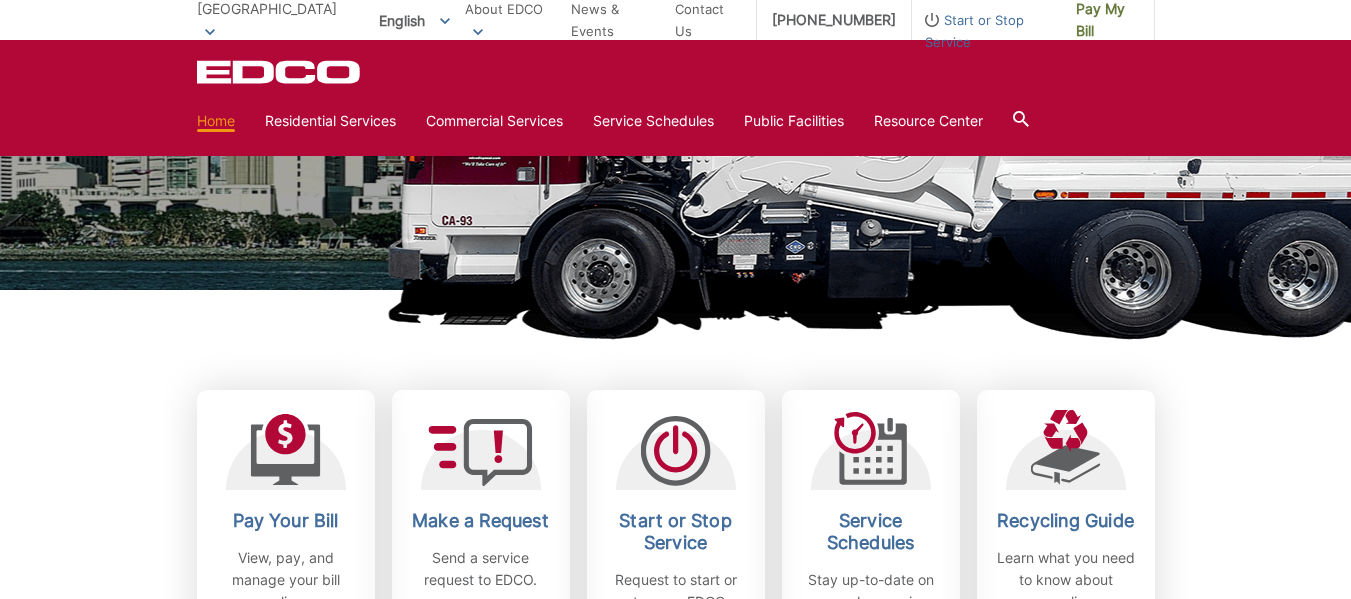 click at bounding box center (1021, 121) 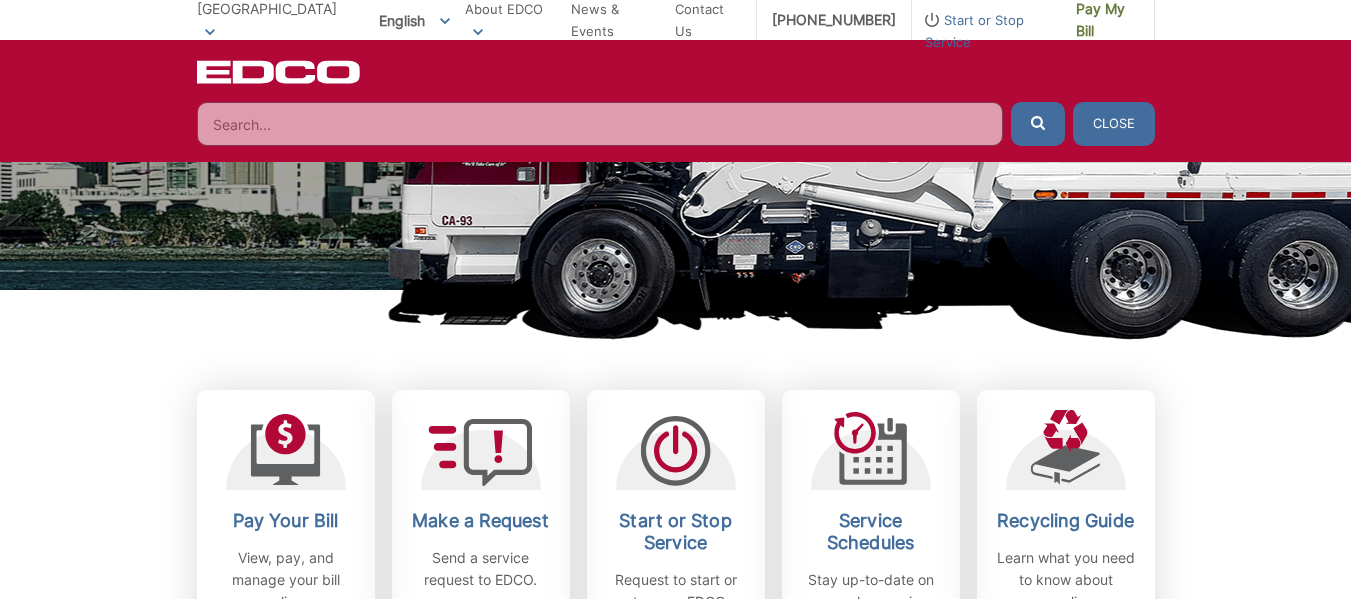 click at bounding box center (600, 124) 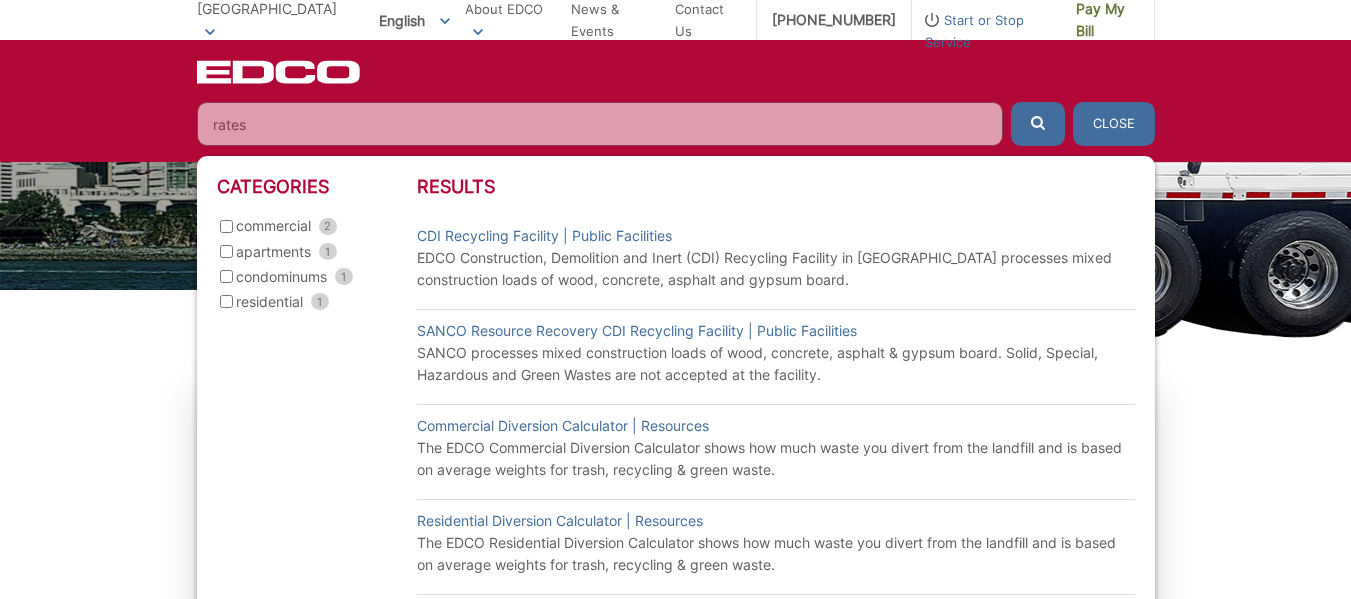type on "rates" 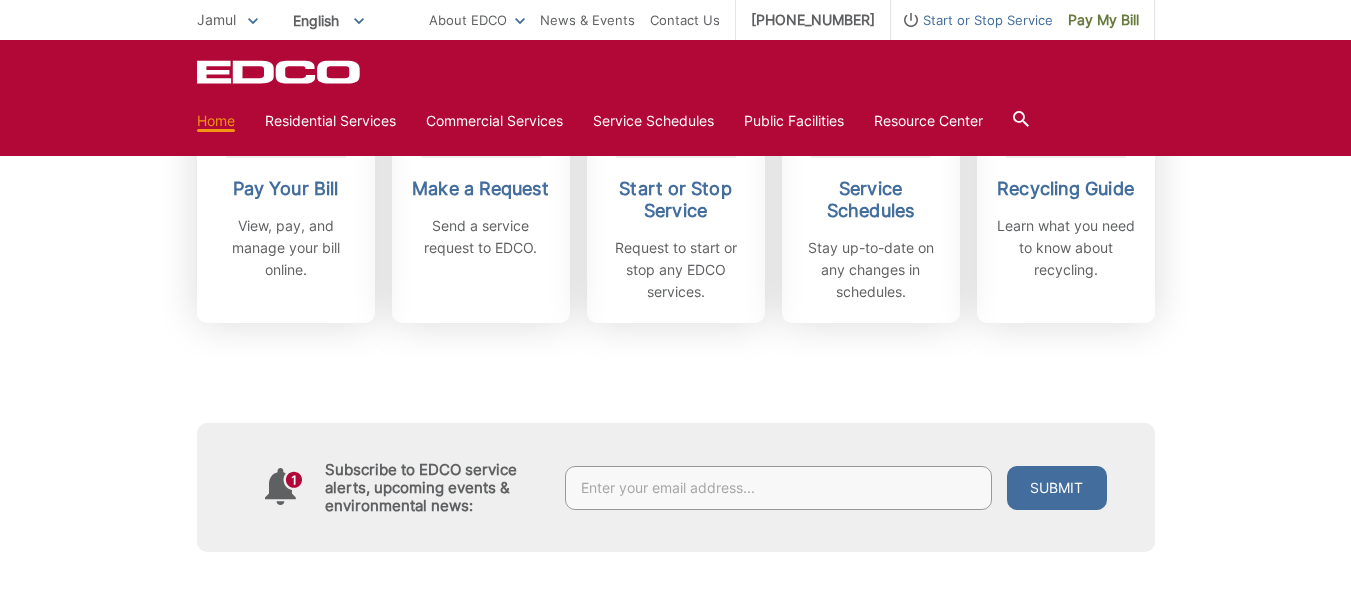scroll, scrollTop: 680, scrollLeft: 0, axis: vertical 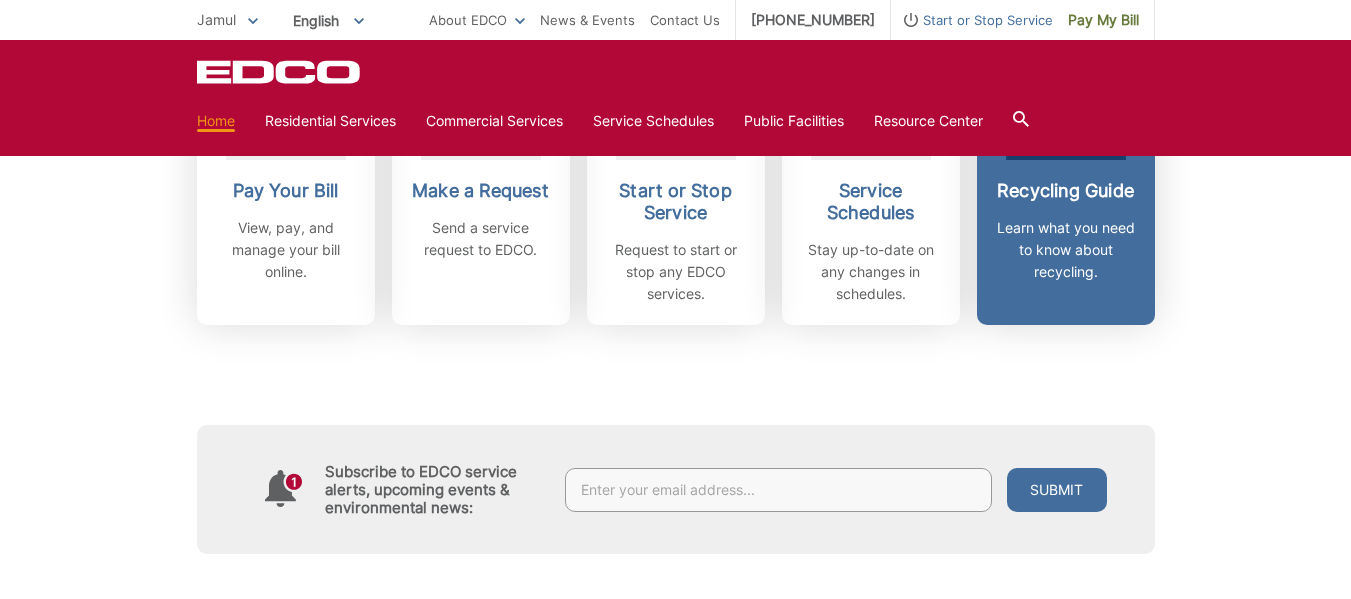 click on "Learn what you need to know about recycling." at bounding box center (1066, 250) 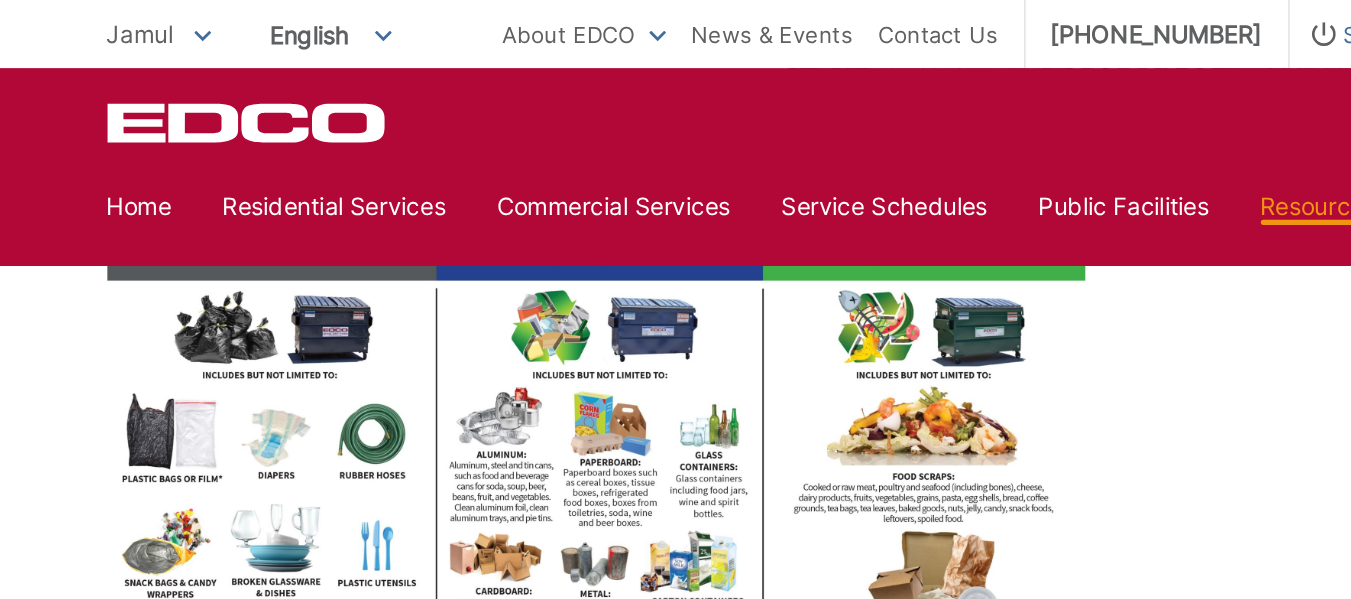 scroll, scrollTop: 860, scrollLeft: 0, axis: vertical 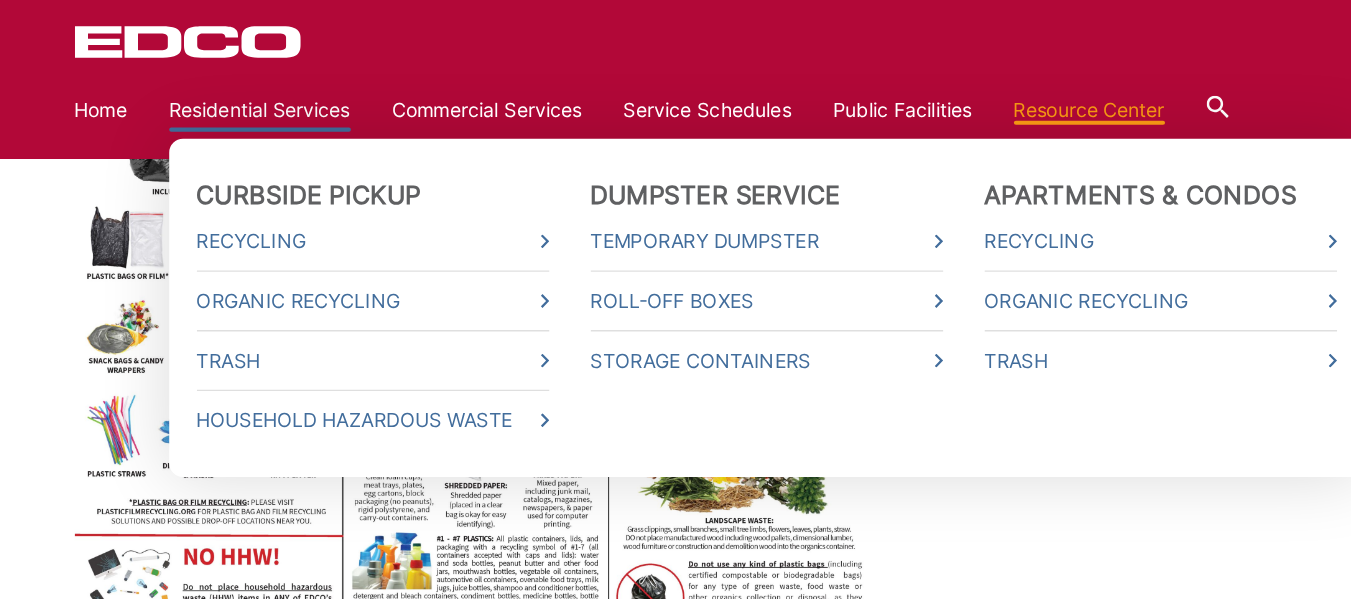 click on "Residential Services" at bounding box center (330, 121) 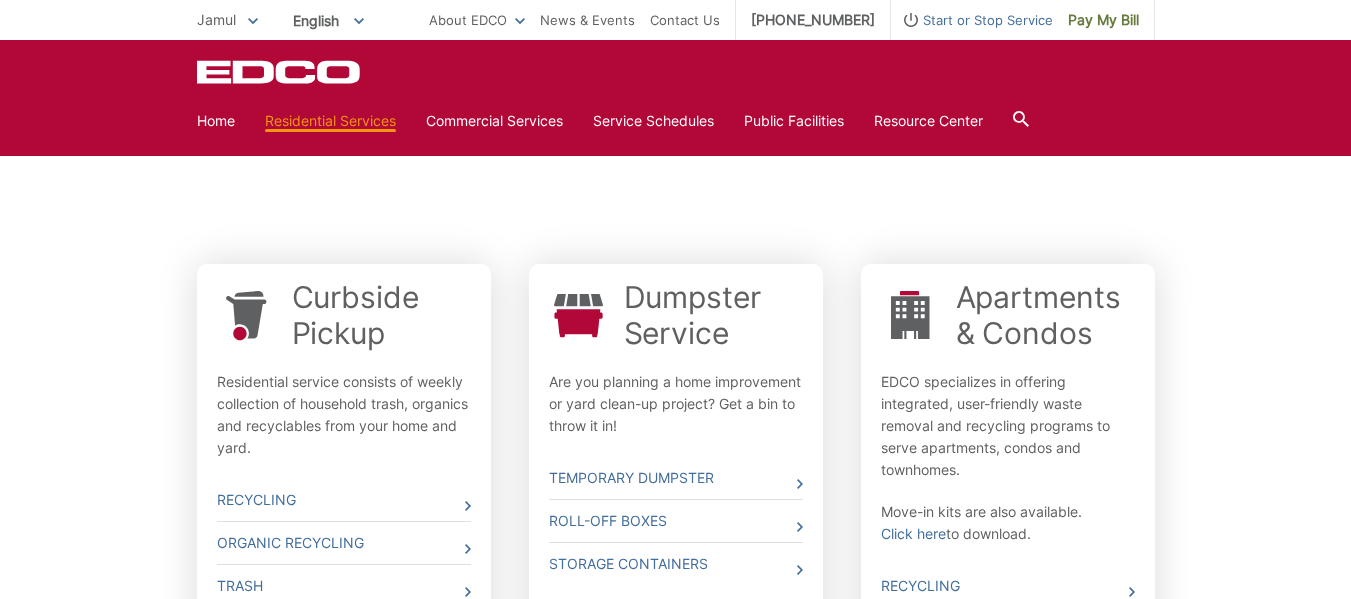 scroll, scrollTop: 600, scrollLeft: 0, axis: vertical 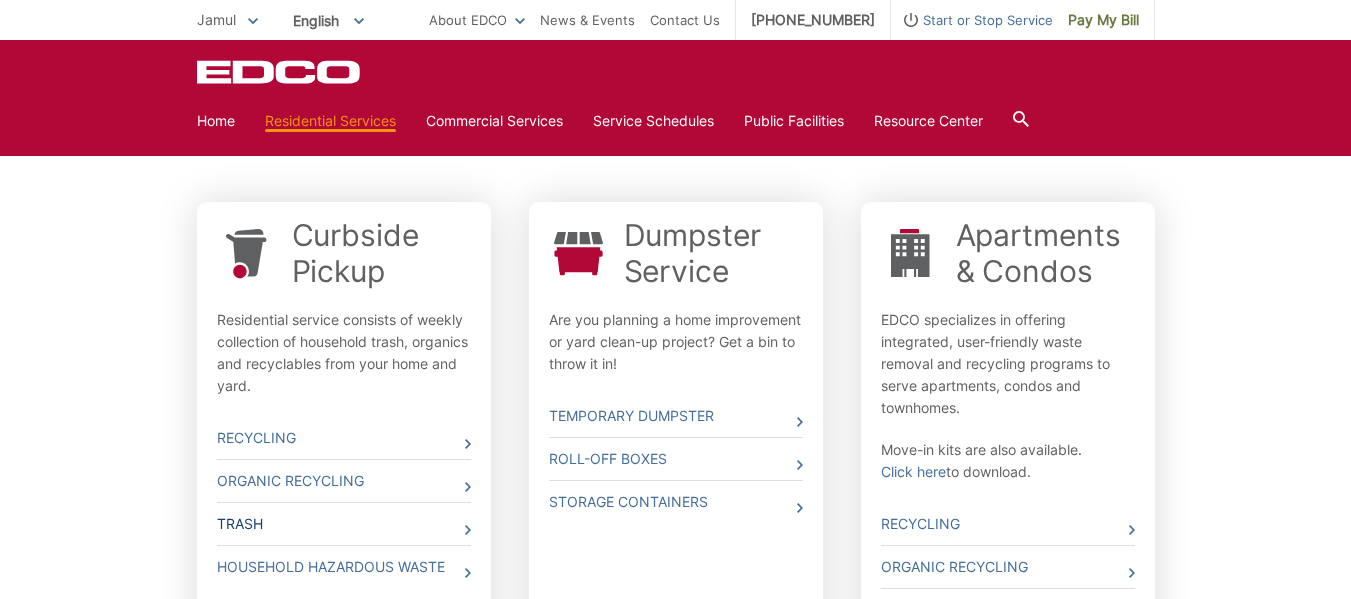 click 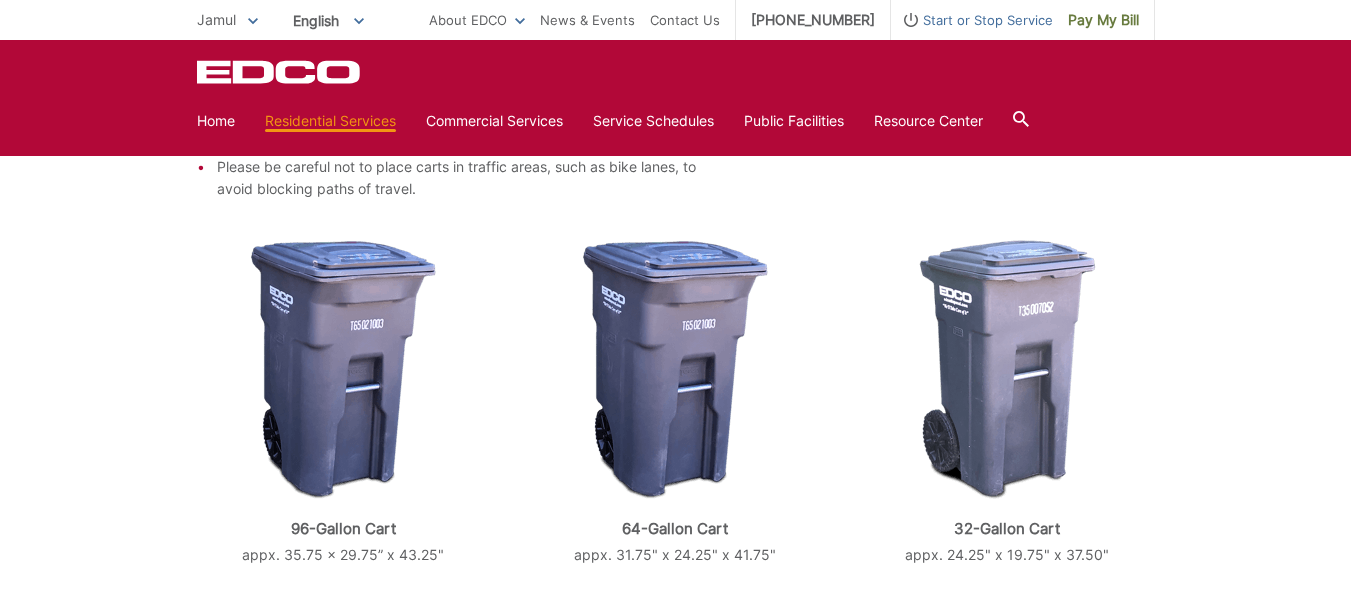 scroll, scrollTop: 643, scrollLeft: 0, axis: vertical 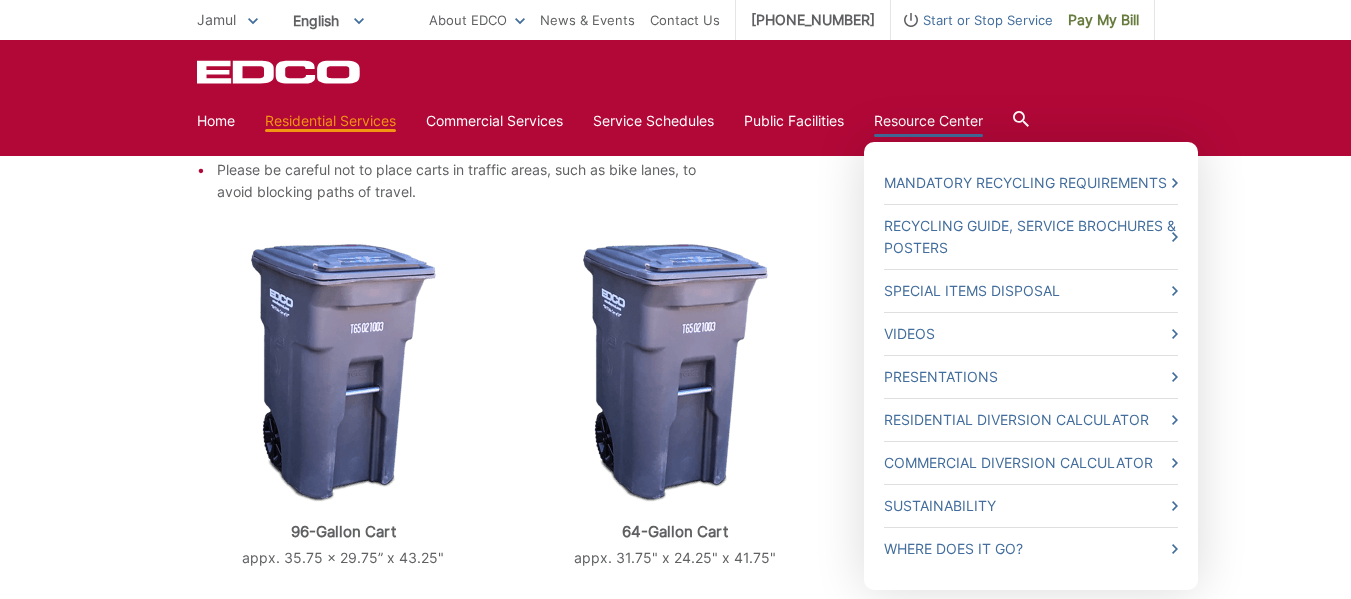 click on "Resource Center" at bounding box center (928, 121) 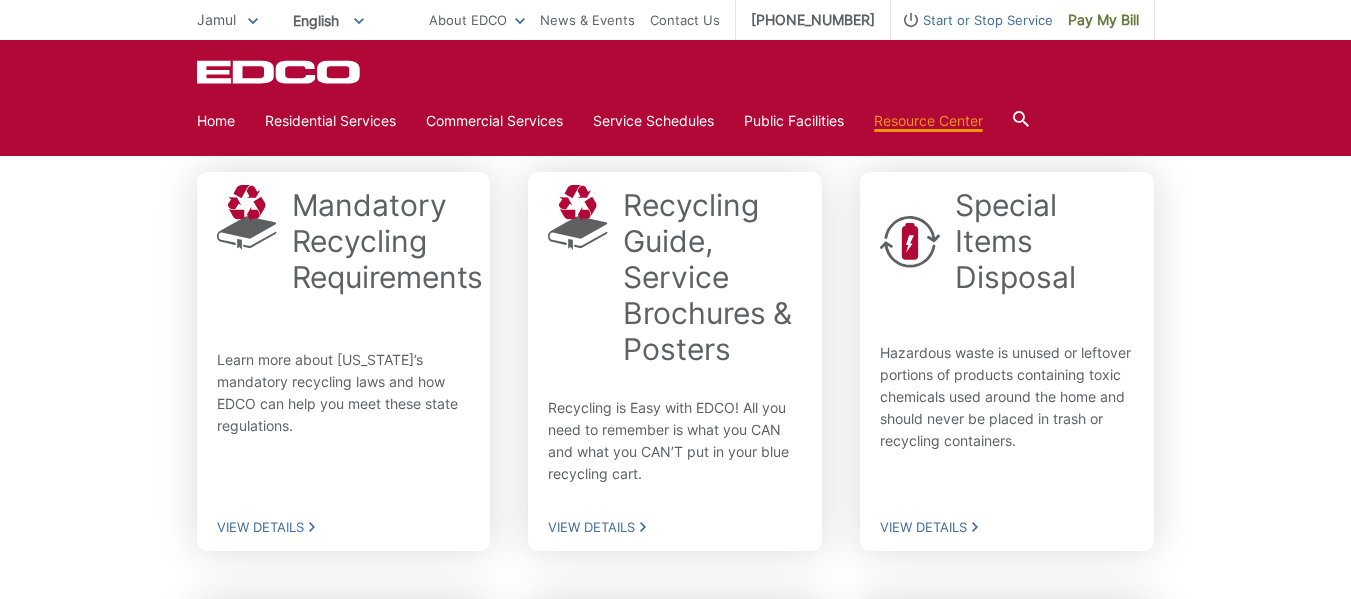 scroll, scrollTop: 381, scrollLeft: 0, axis: vertical 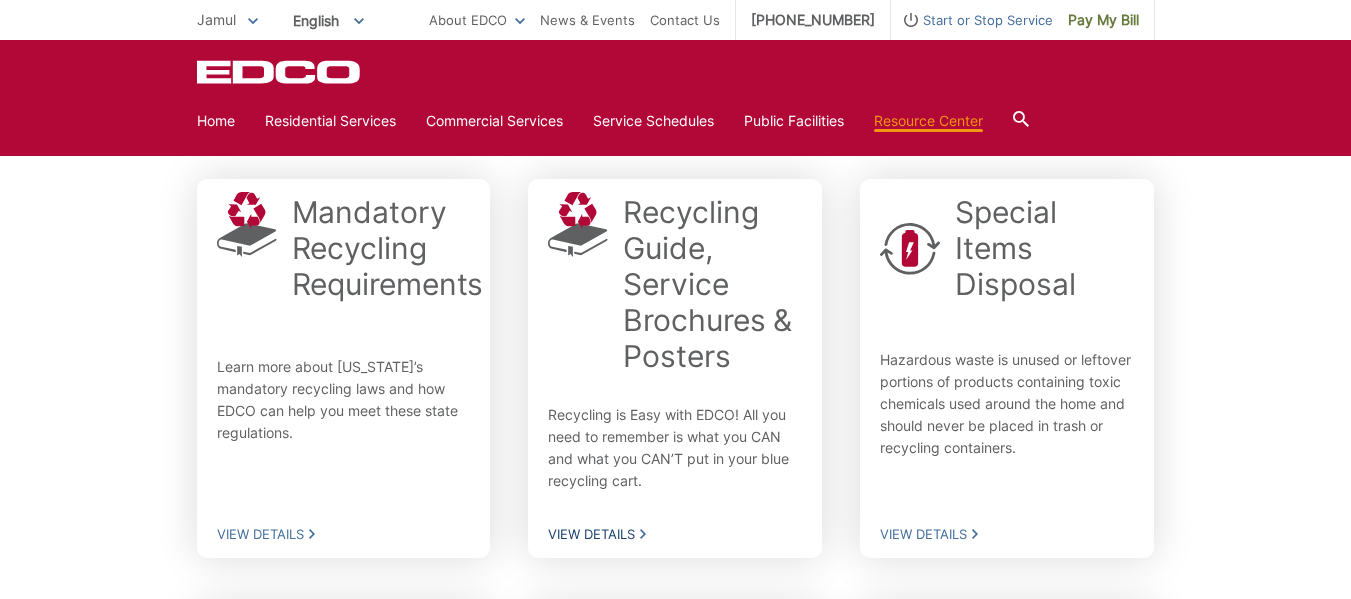 click on "Recycling Guide, Service Brochures & Posters" at bounding box center [712, 284] 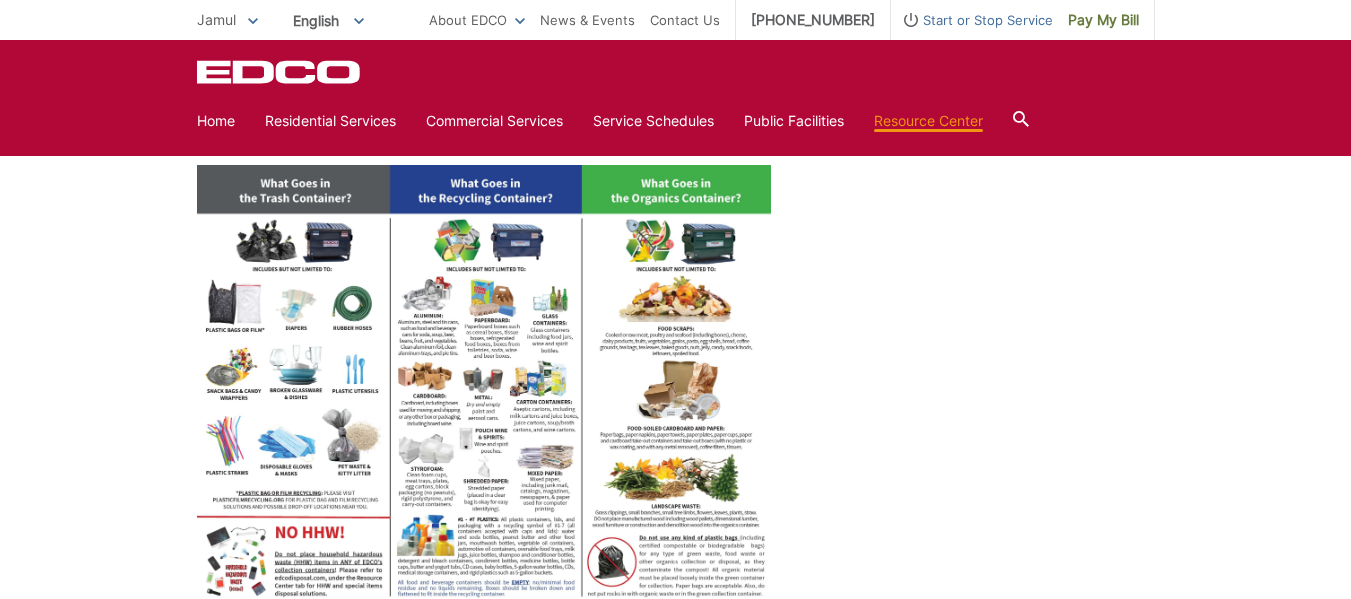 scroll, scrollTop: 837, scrollLeft: 0, axis: vertical 